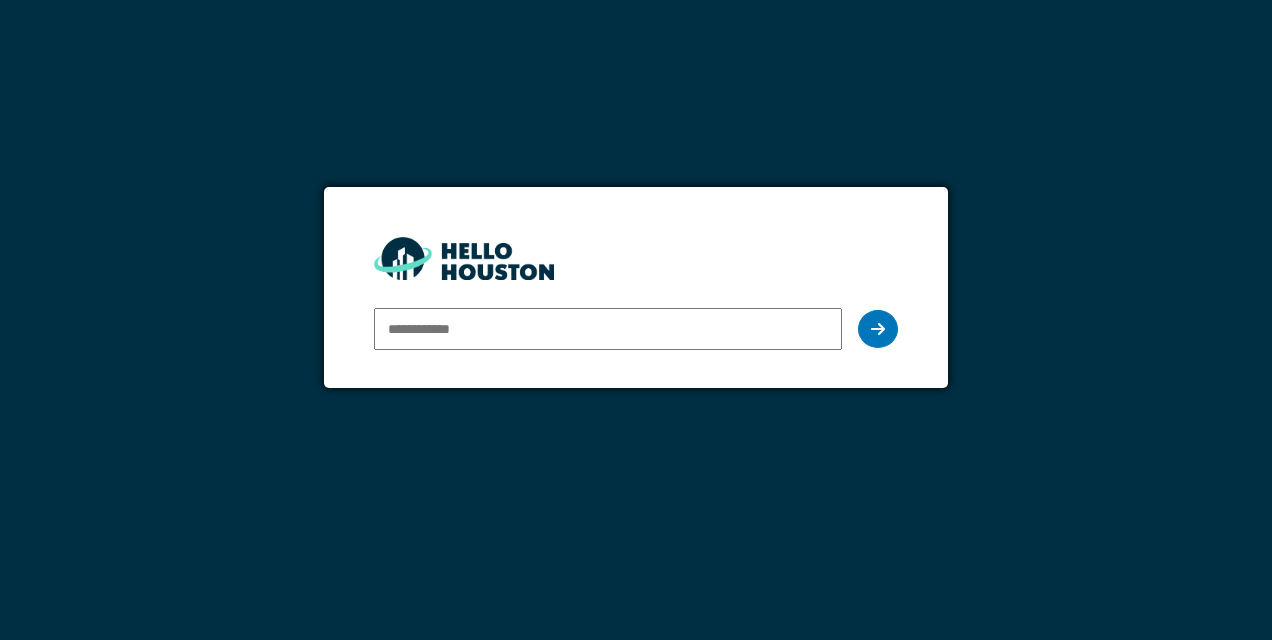 scroll, scrollTop: 0, scrollLeft: 0, axis: both 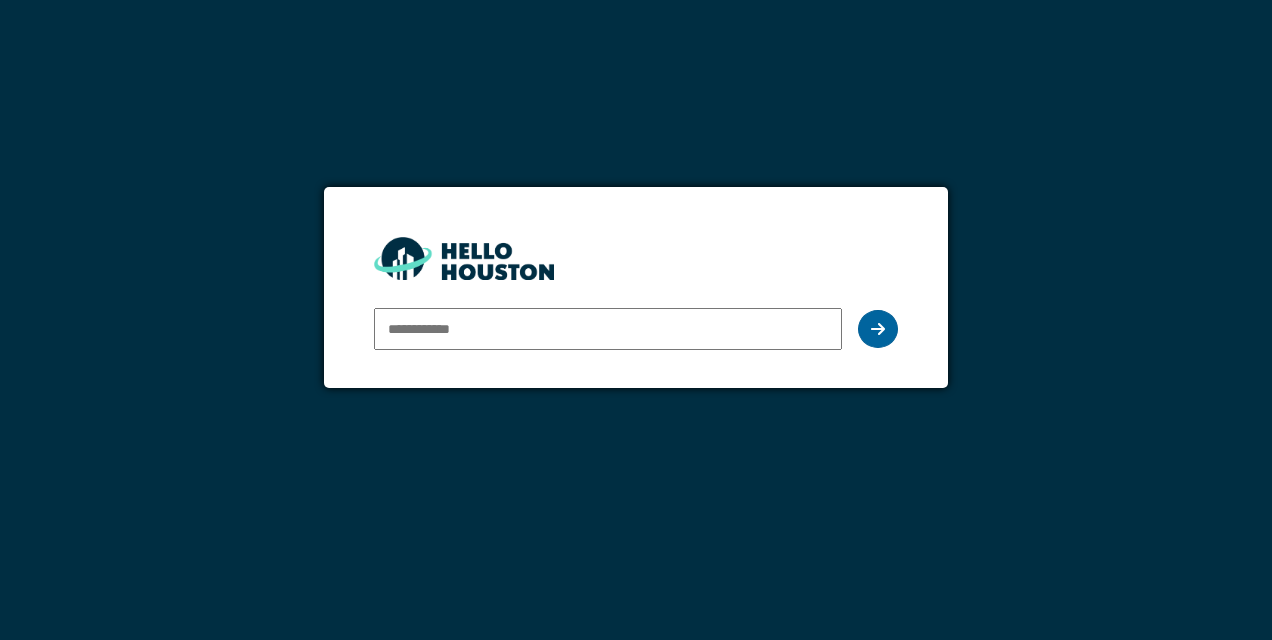 type on "**********" 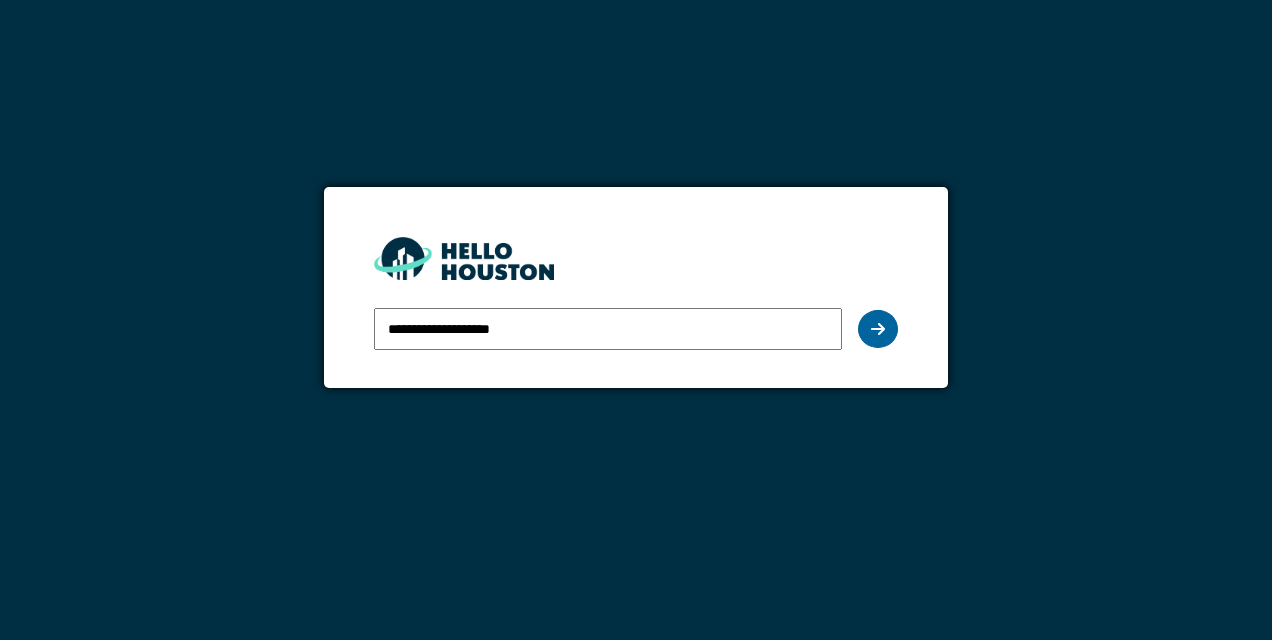 click at bounding box center (878, 329) 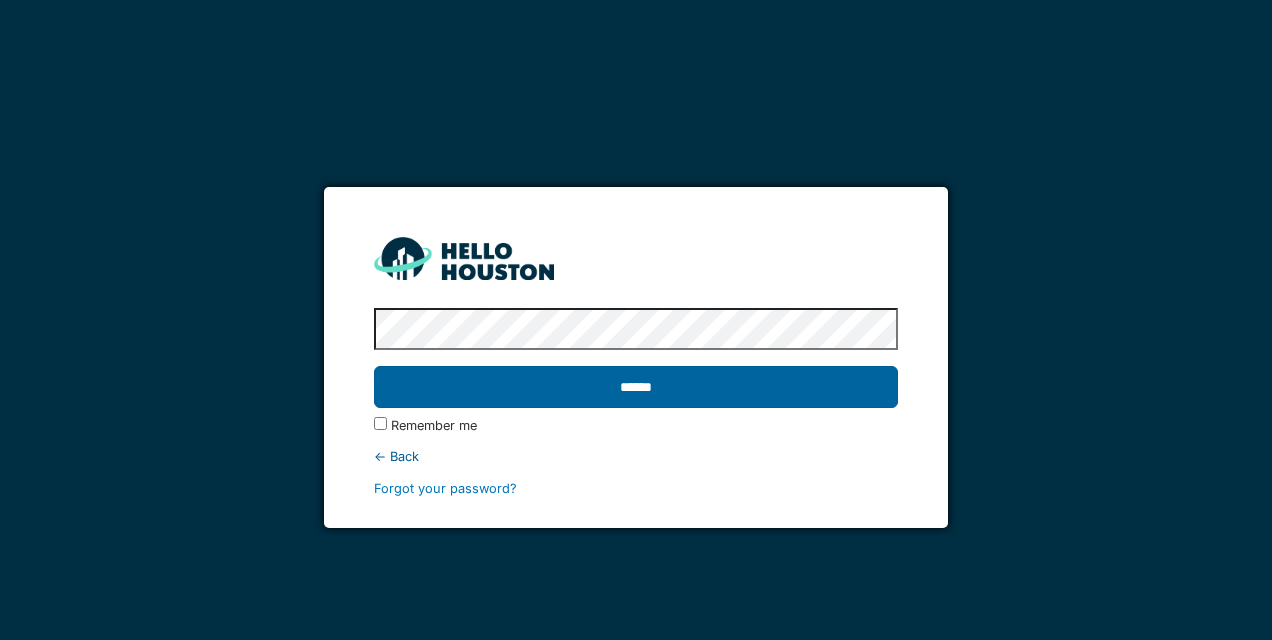 click on "******" at bounding box center [635, 387] 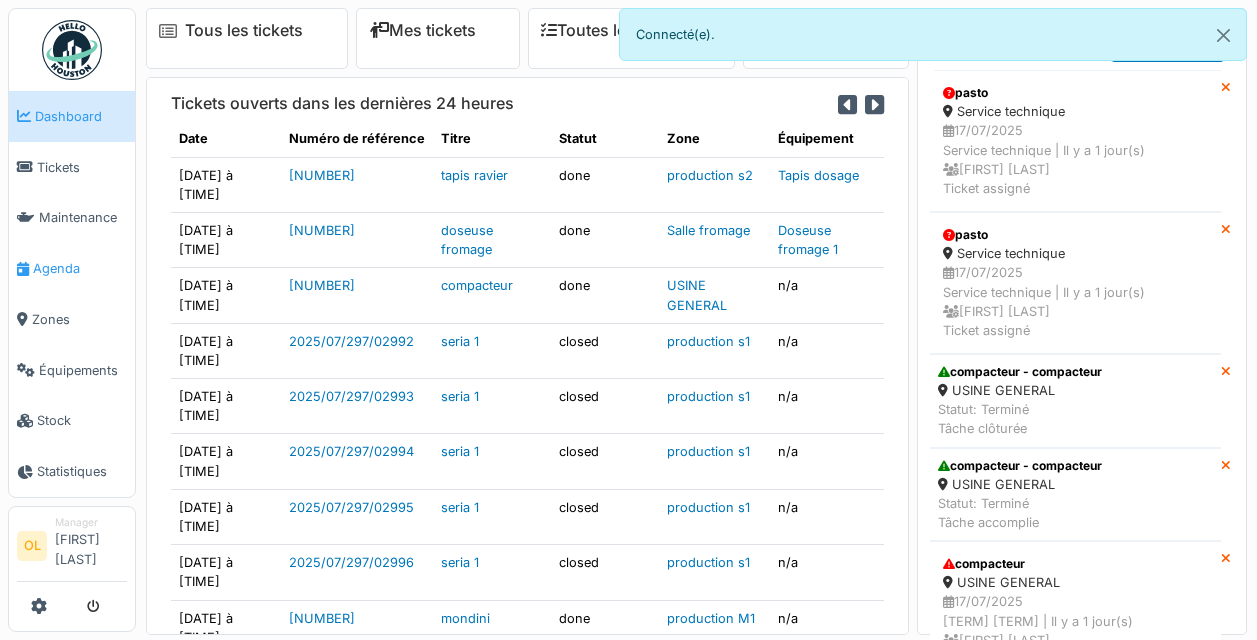 scroll, scrollTop: 0, scrollLeft: 0, axis: both 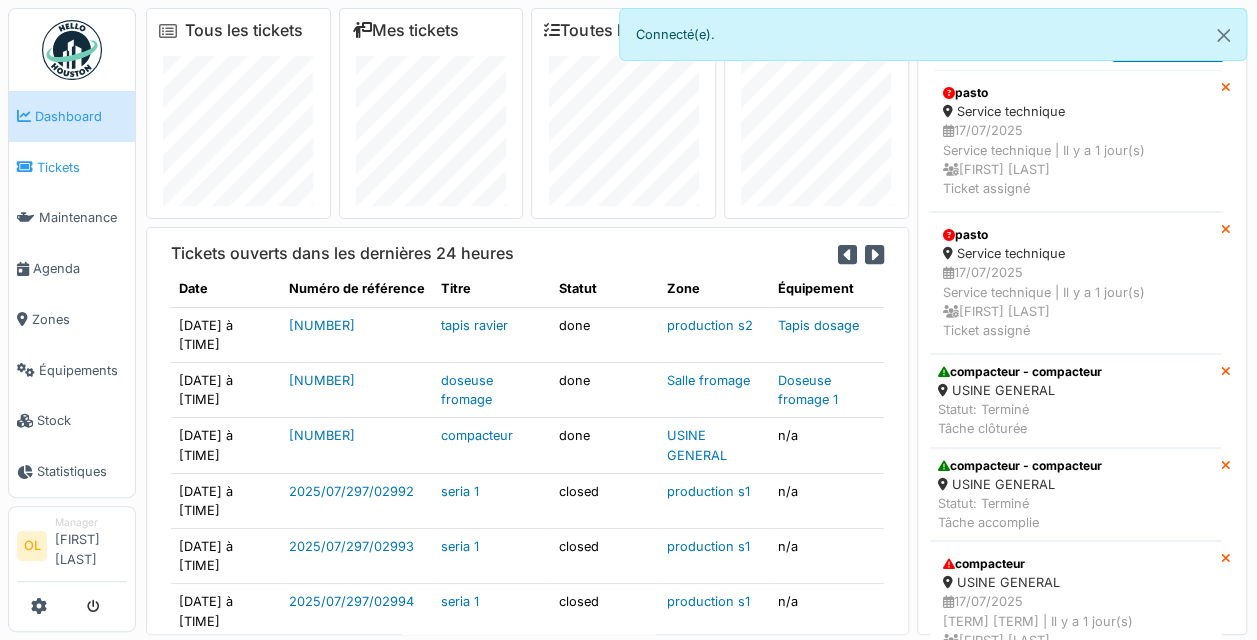 click on "Tickets" at bounding box center (82, 167) 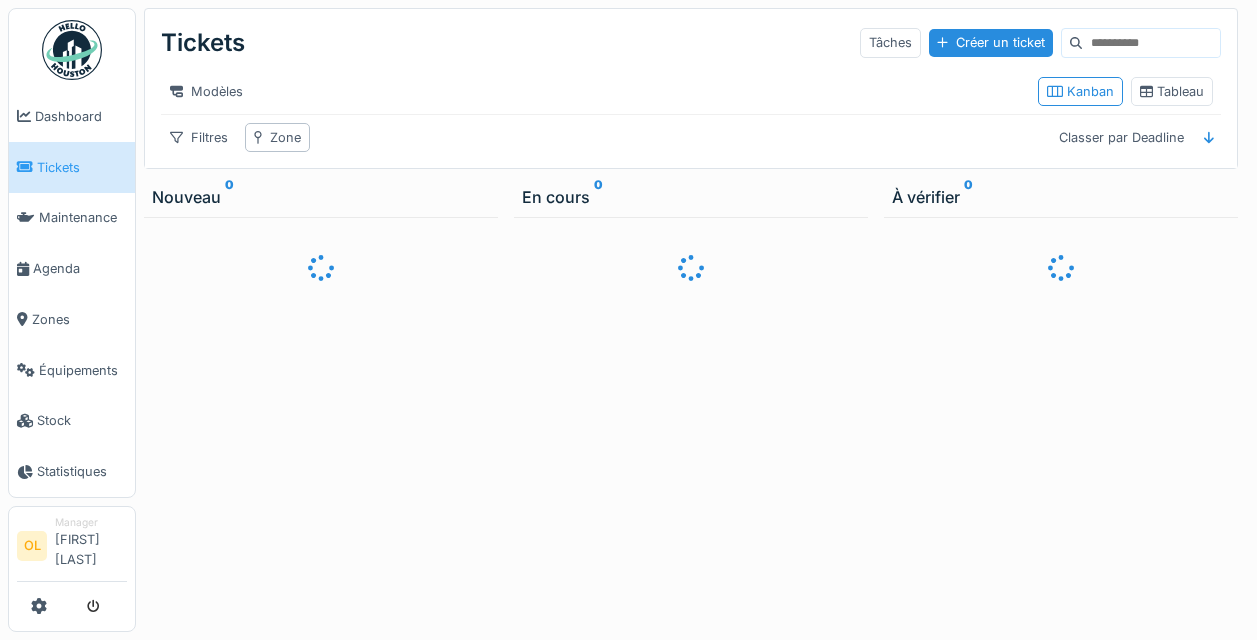 scroll, scrollTop: 0, scrollLeft: 0, axis: both 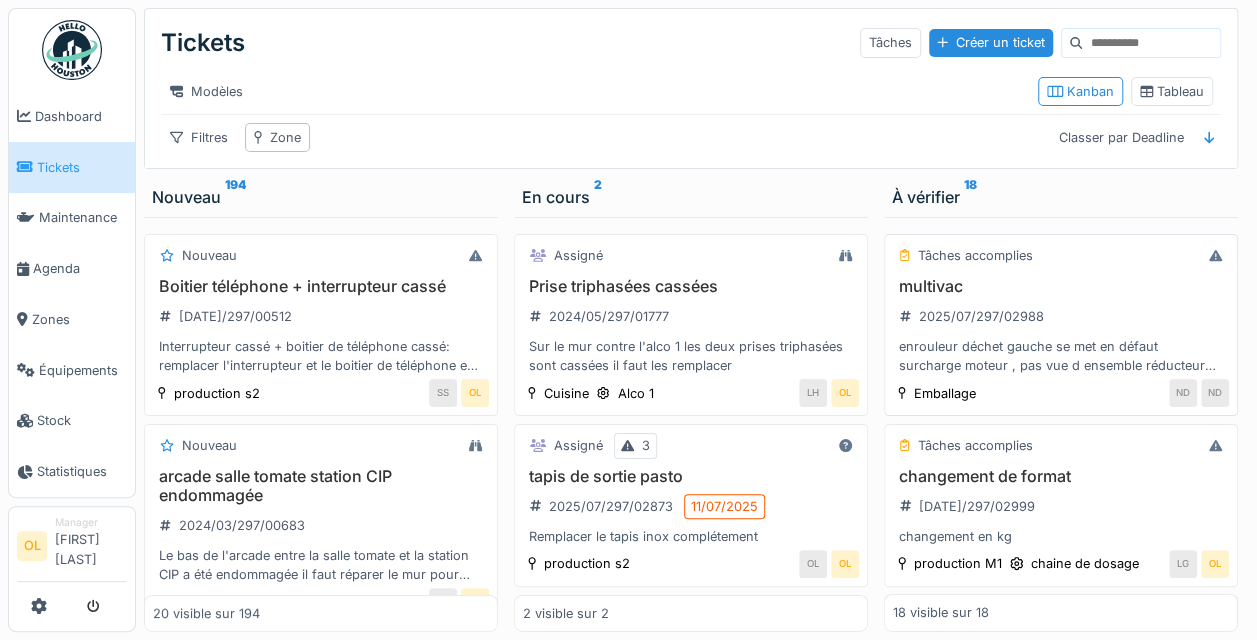click on "multivac  2025/07/297/02988  enrouleur déchet gauche se met en défaut surcharge moteur , pas vue d ensemble réducteur moteur en stock et compliqué/dangereux  d intervenir avec la ligne en marche , attente que la ligne soit libre pour intervenir" at bounding box center [1061, 326] 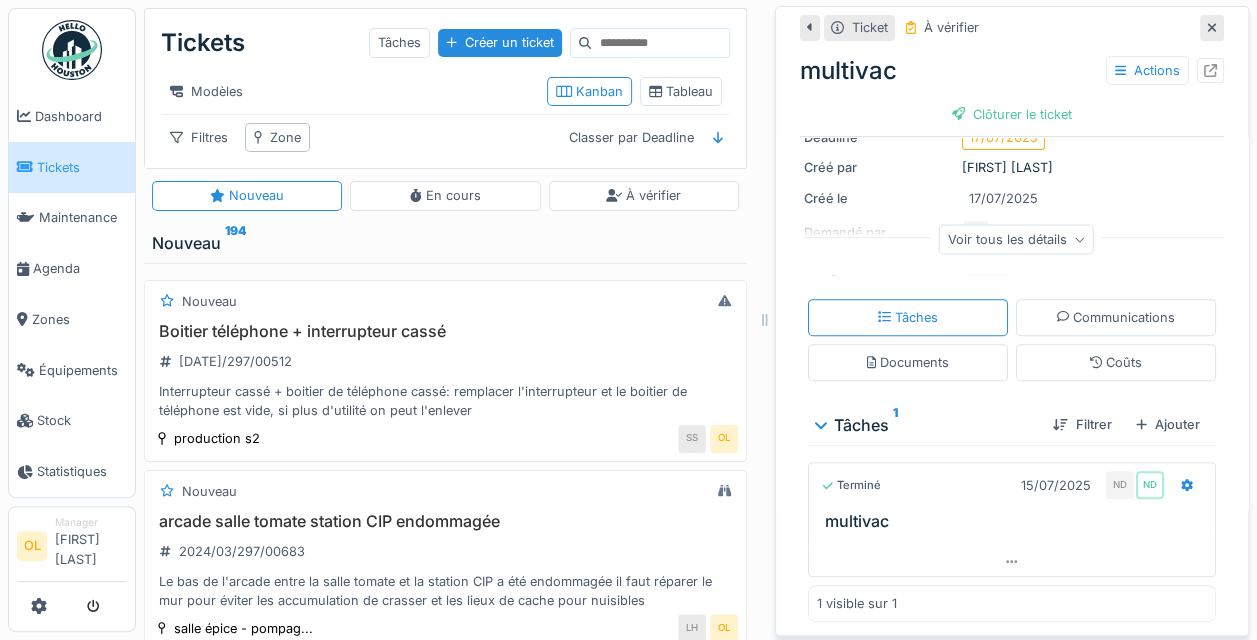 scroll, scrollTop: 0, scrollLeft: 0, axis: both 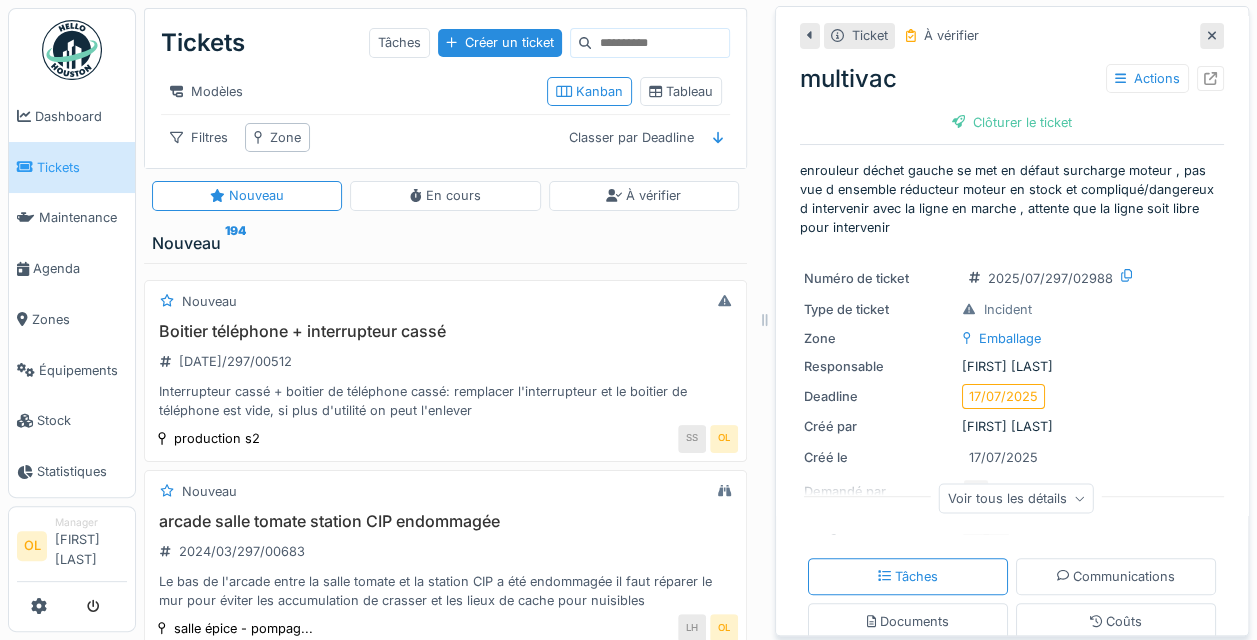 click at bounding box center (1212, 35) 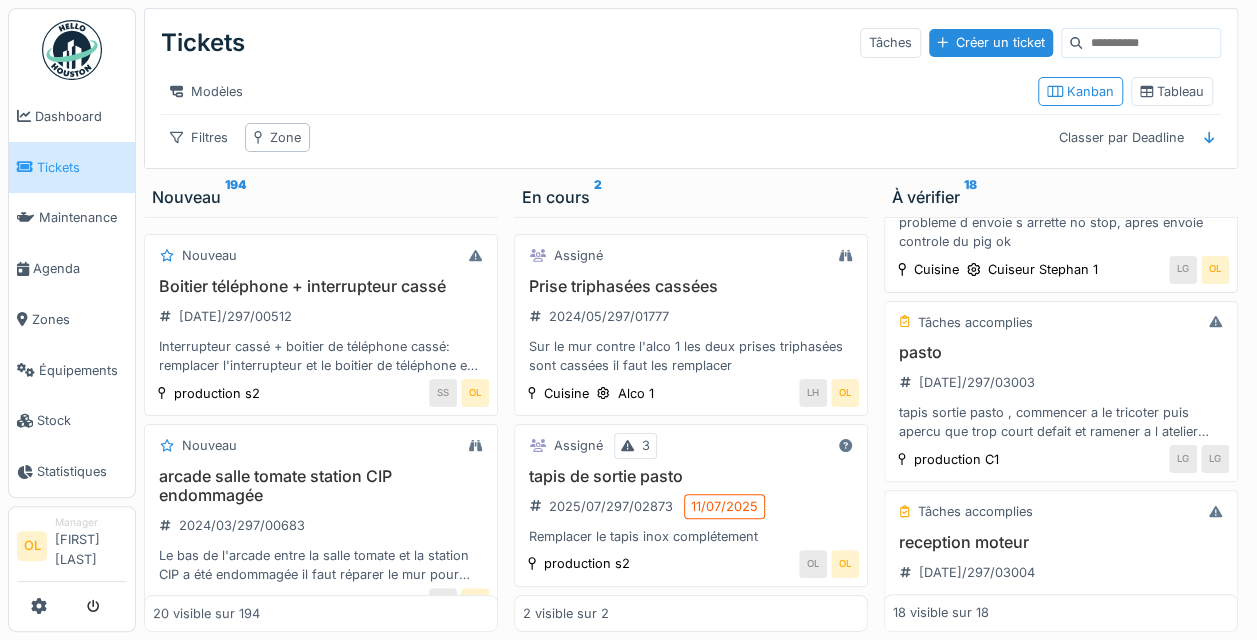 scroll, scrollTop: 800, scrollLeft: 0, axis: vertical 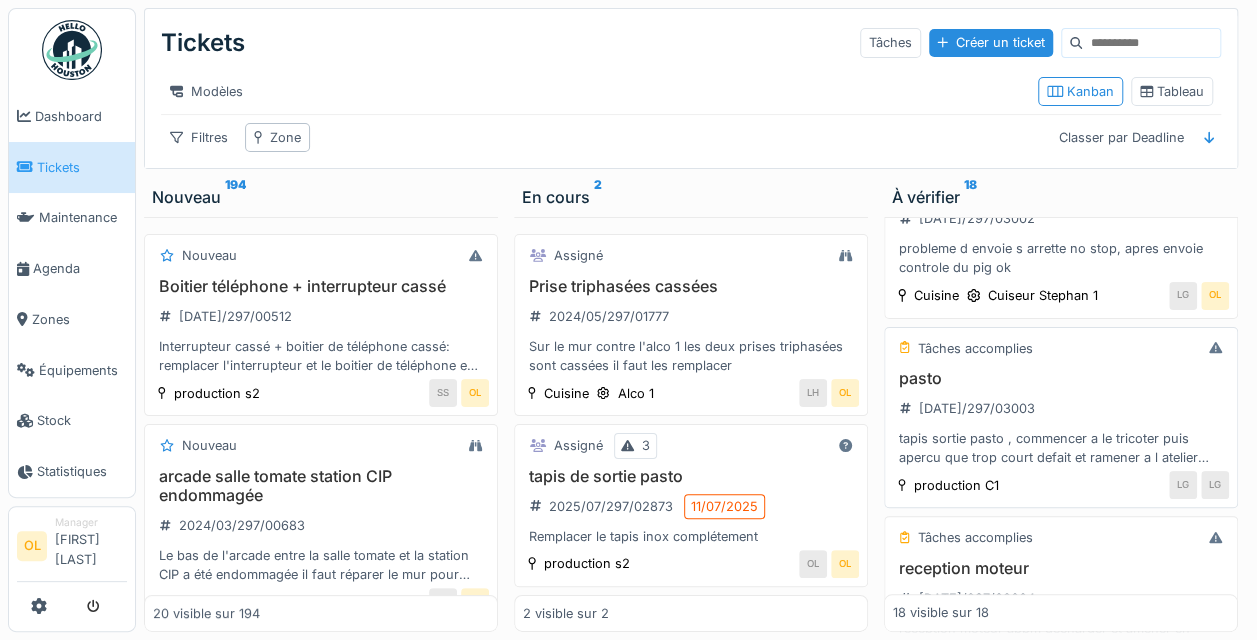 click on "pasto" at bounding box center (1061, 378) 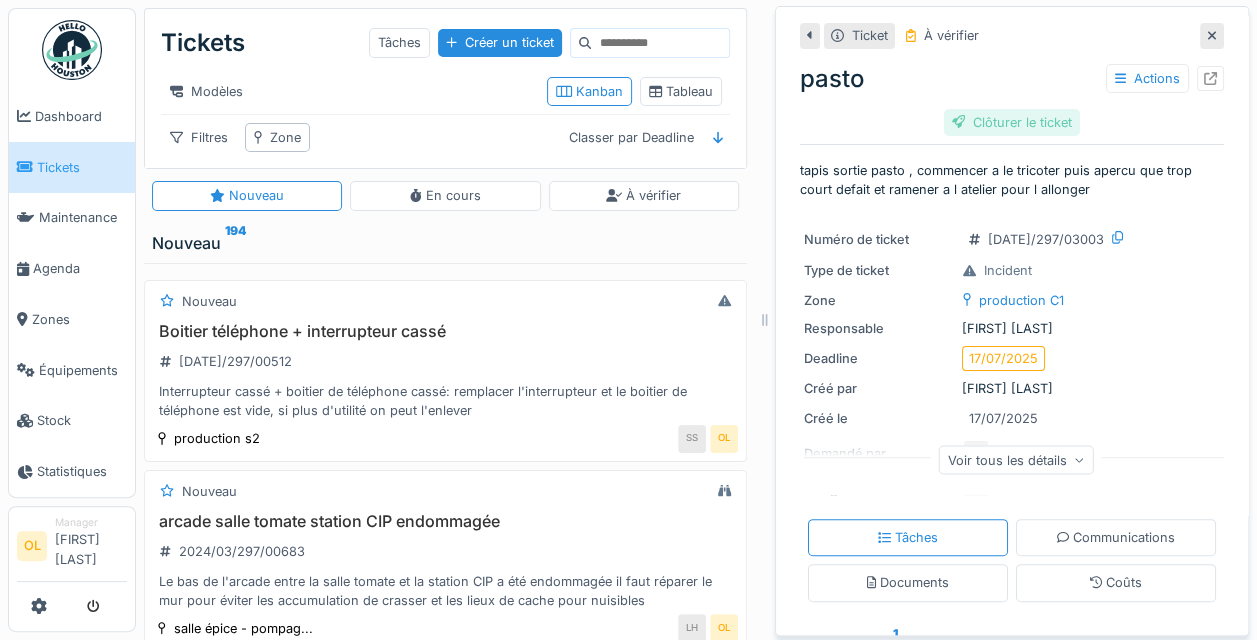 click on "Clôturer le ticket" at bounding box center (1012, 122) 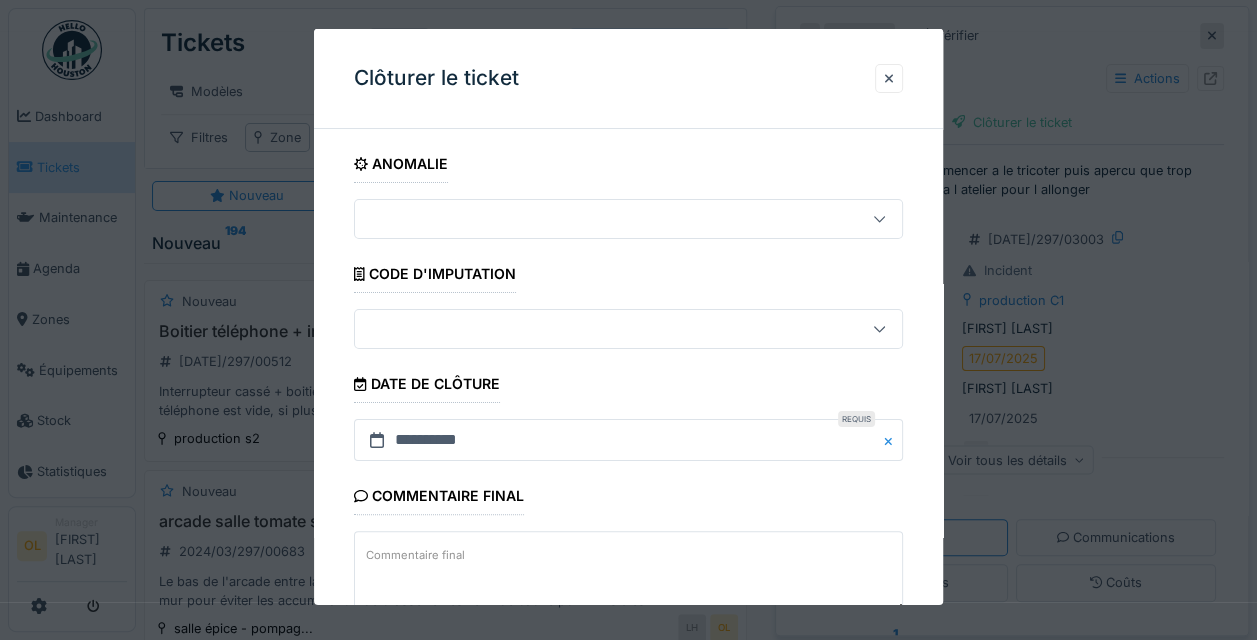 click on "Commentaire final" at bounding box center (415, 554) 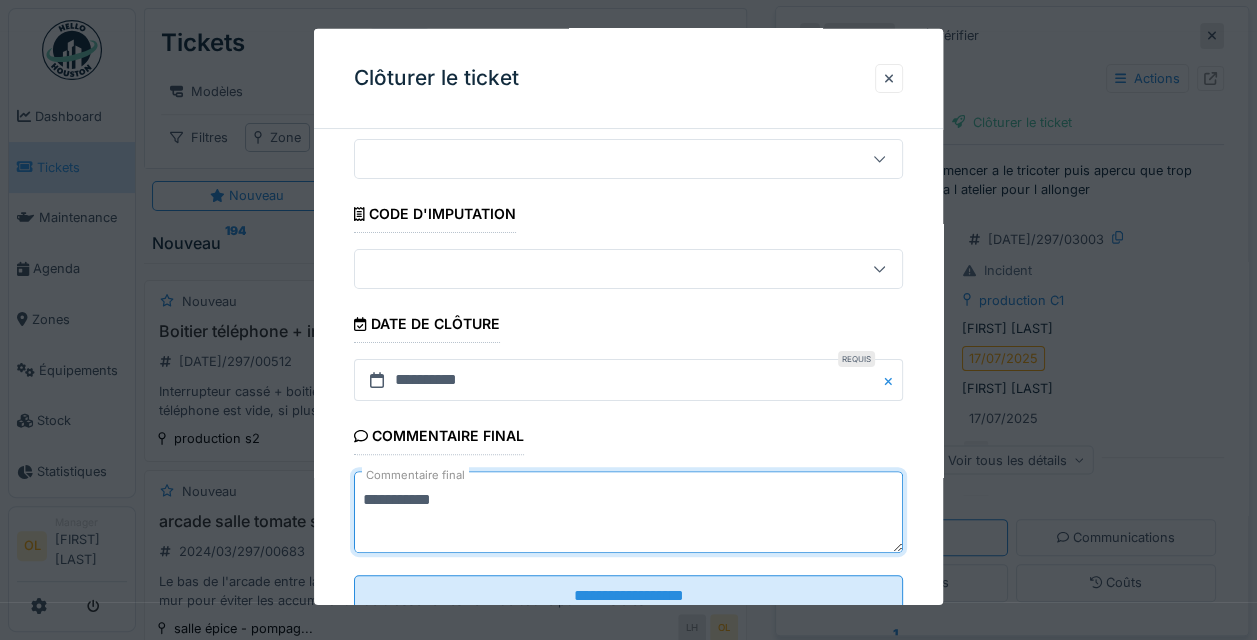 scroll, scrollTop: 100, scrollLeft: 0, axis: vertical 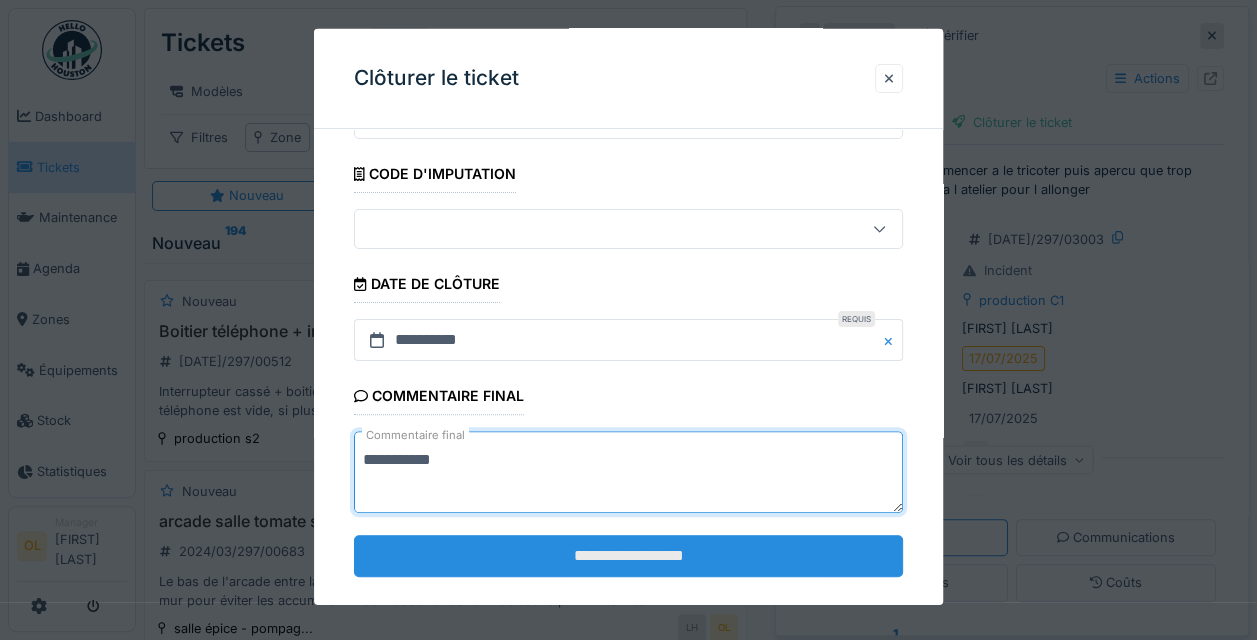 type on "**********" 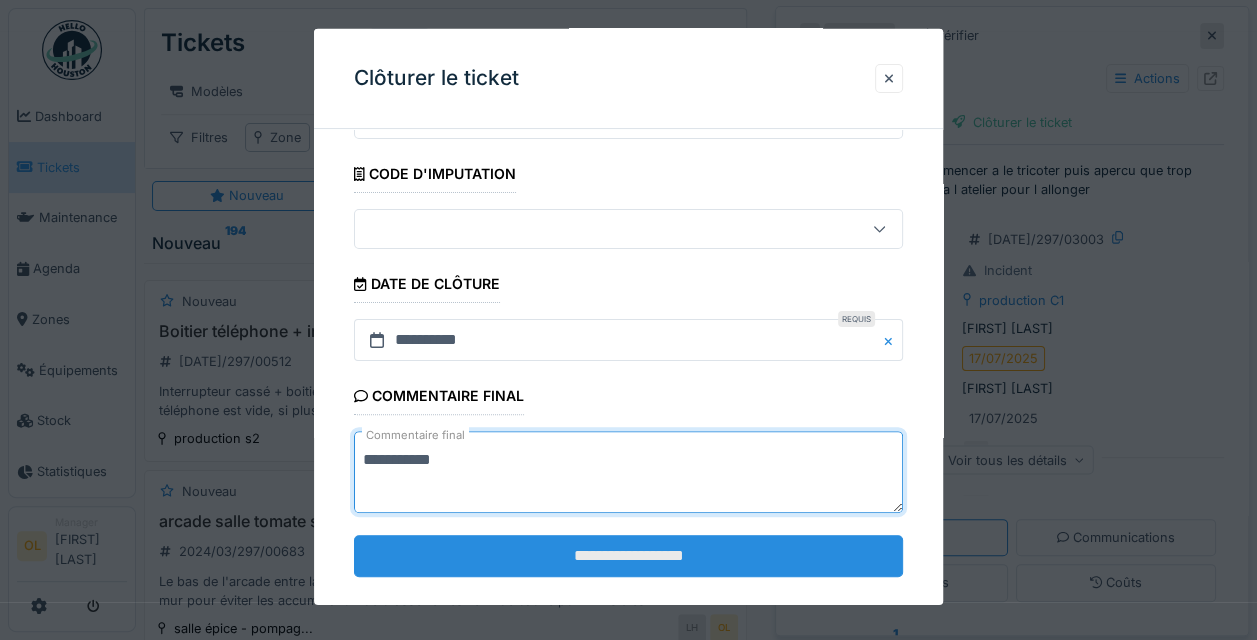 click on "**********" at bounding box center (628, 555) 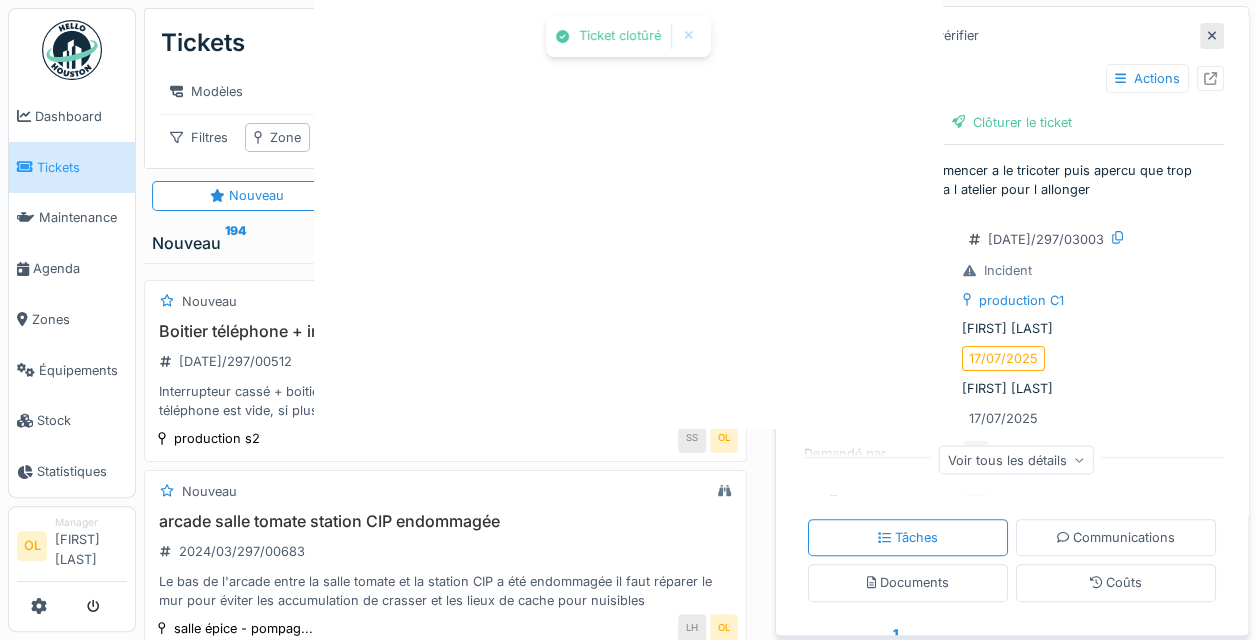 scroll, scrollTop: 0, scrollLeft: 0, axis: both 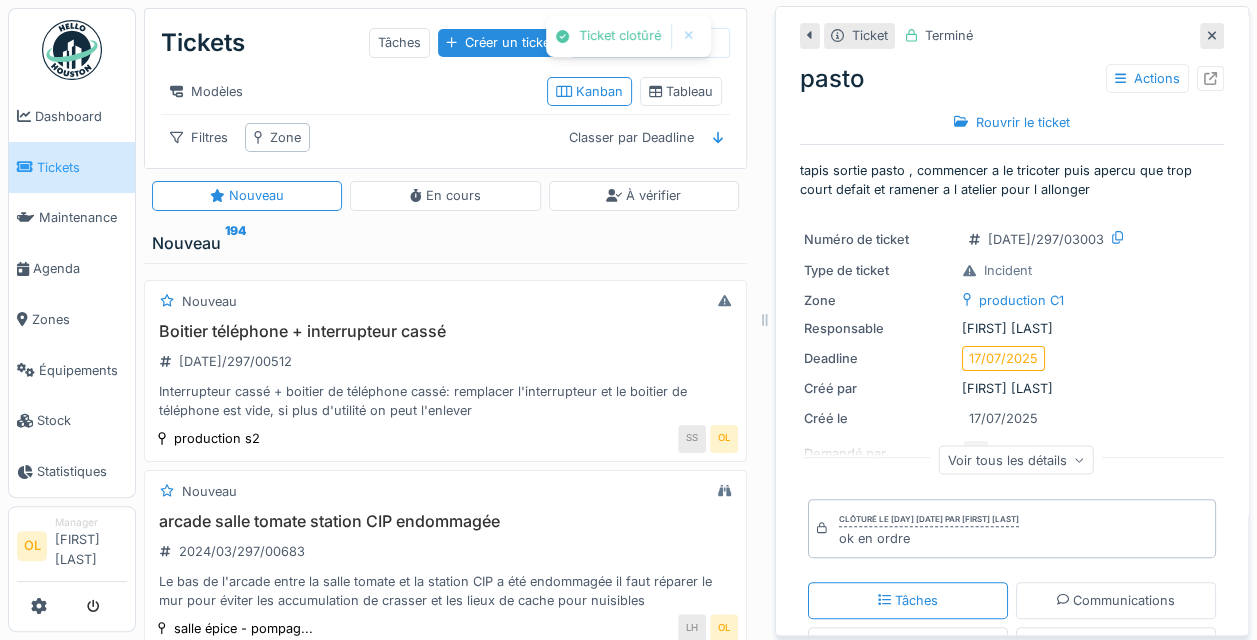 click at bounding box center [1212, 35] 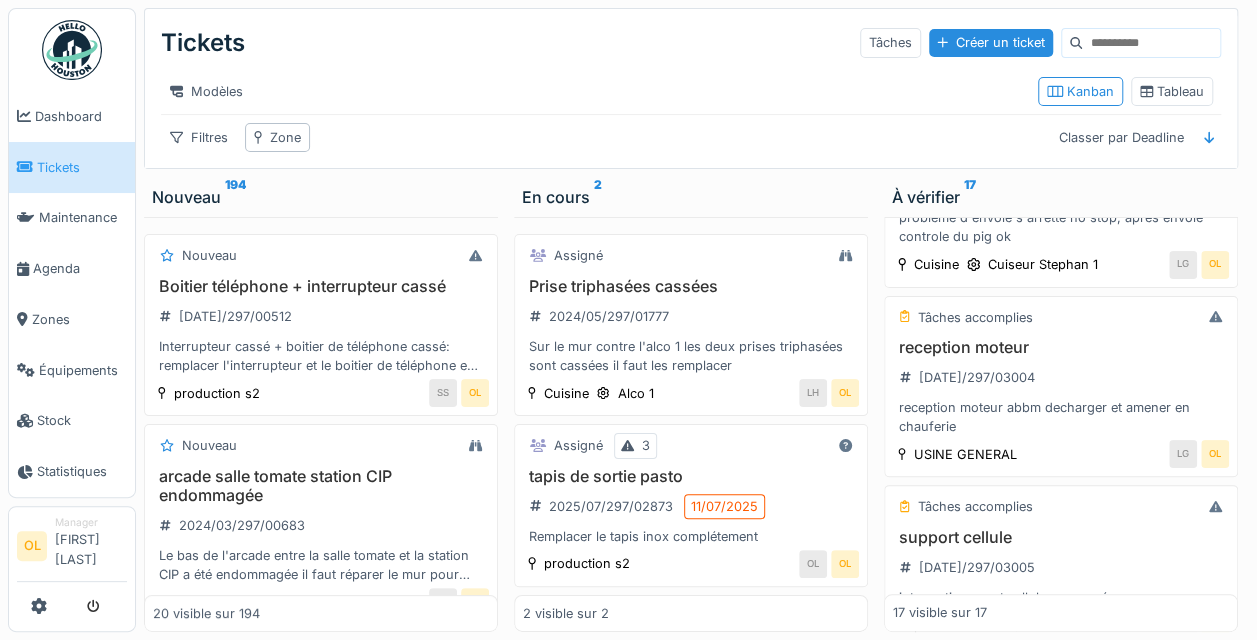 scroll, scrollTop: 800, scrollLeft: 0, axis: vertical 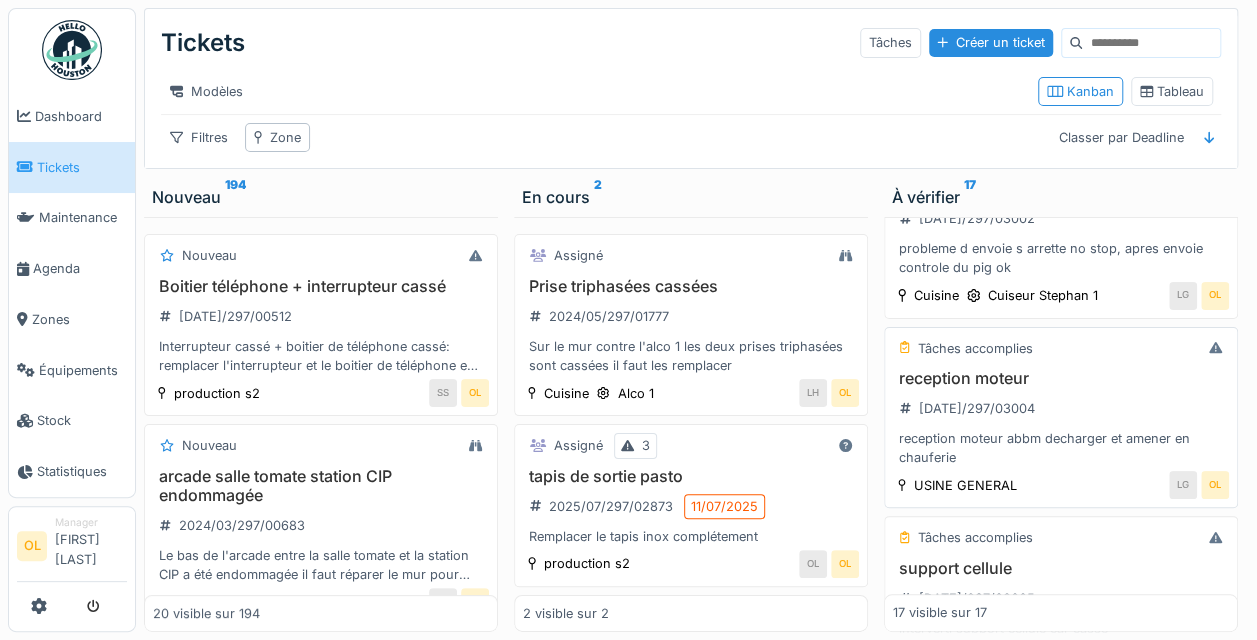 click on "reception moteur" at bounding box center [1061, 378] 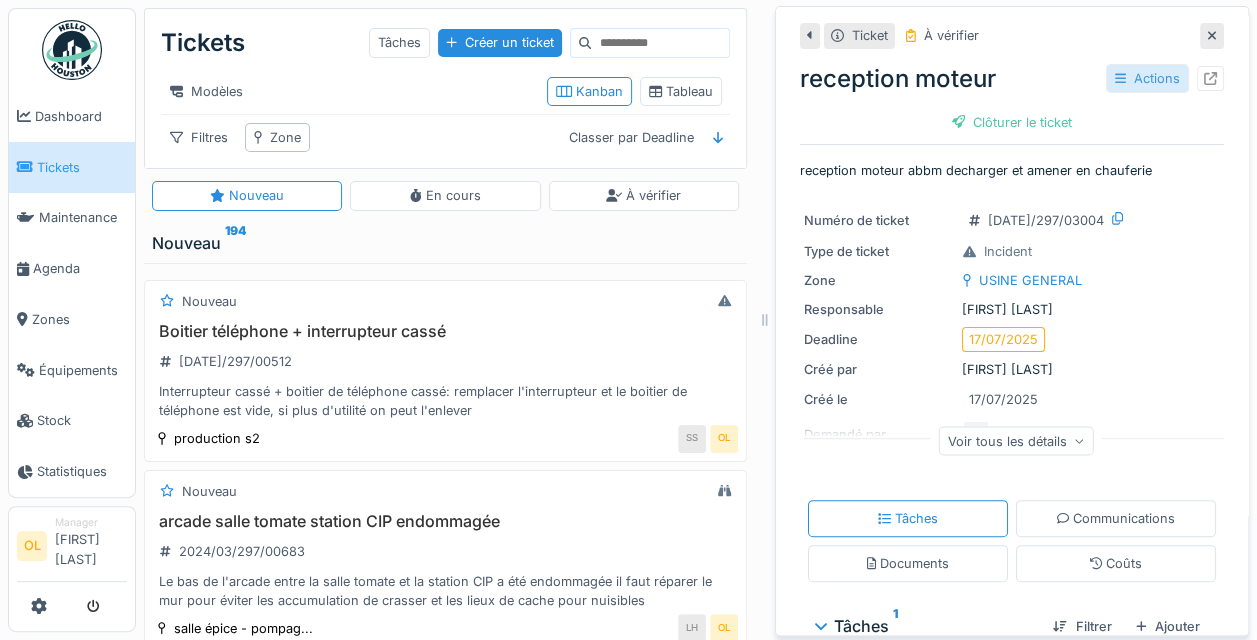 click 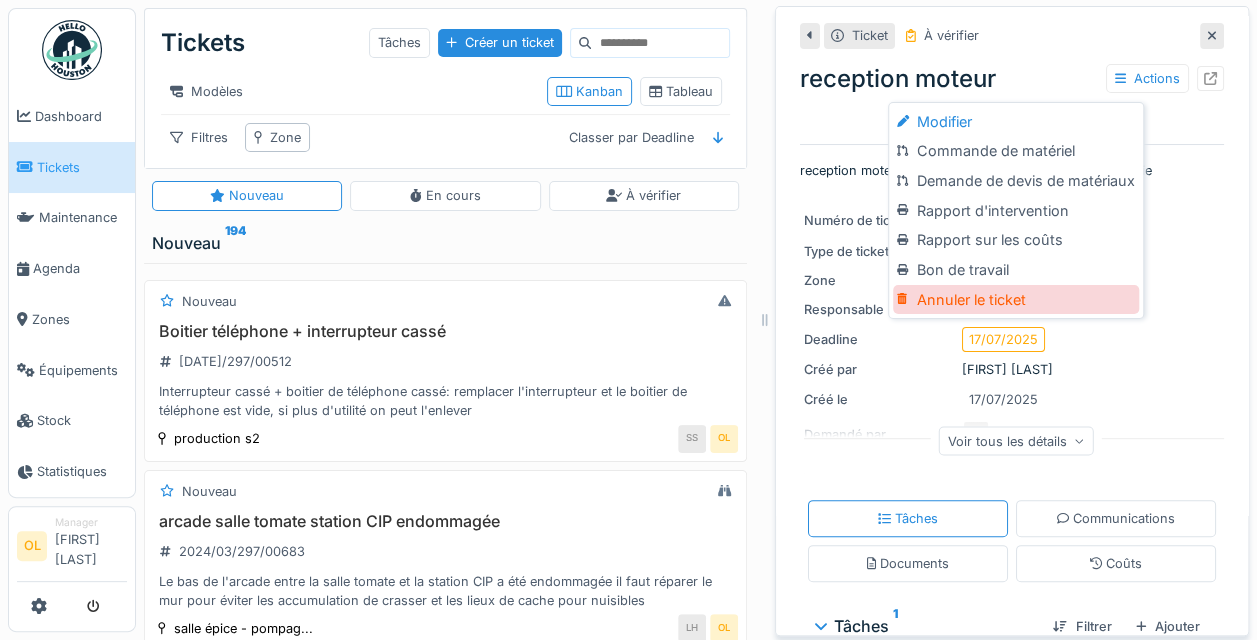 click on "Annuler le ticket" at bounding box center [1015, 300] 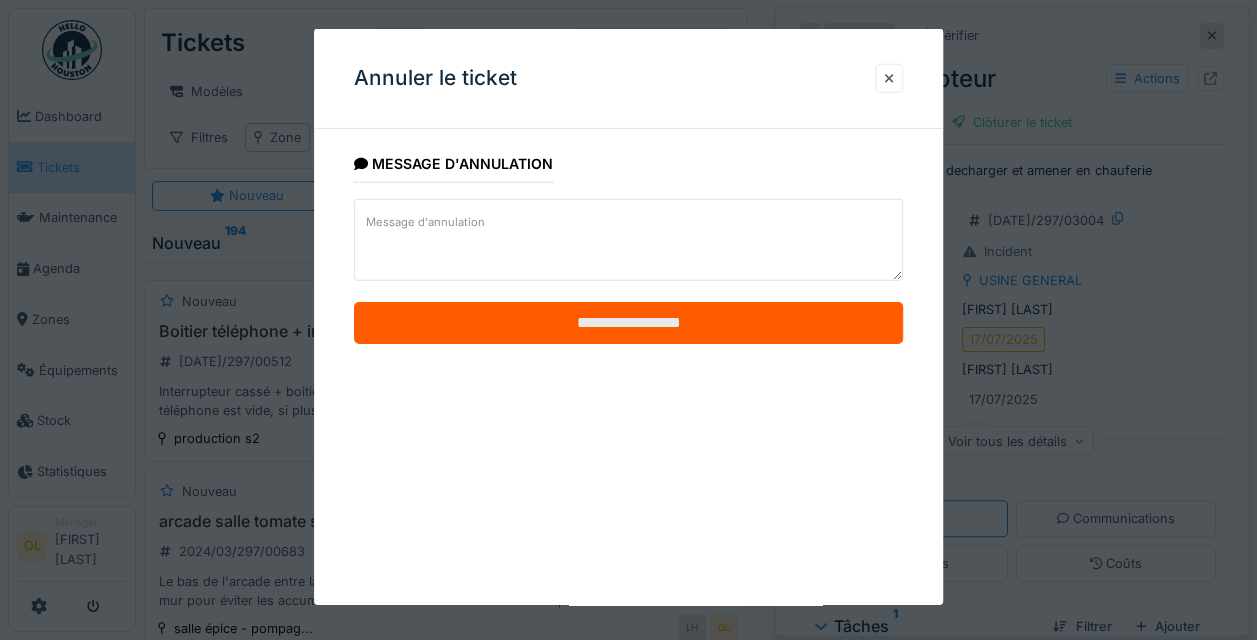click on "**********" at bounding box center [628, 323] 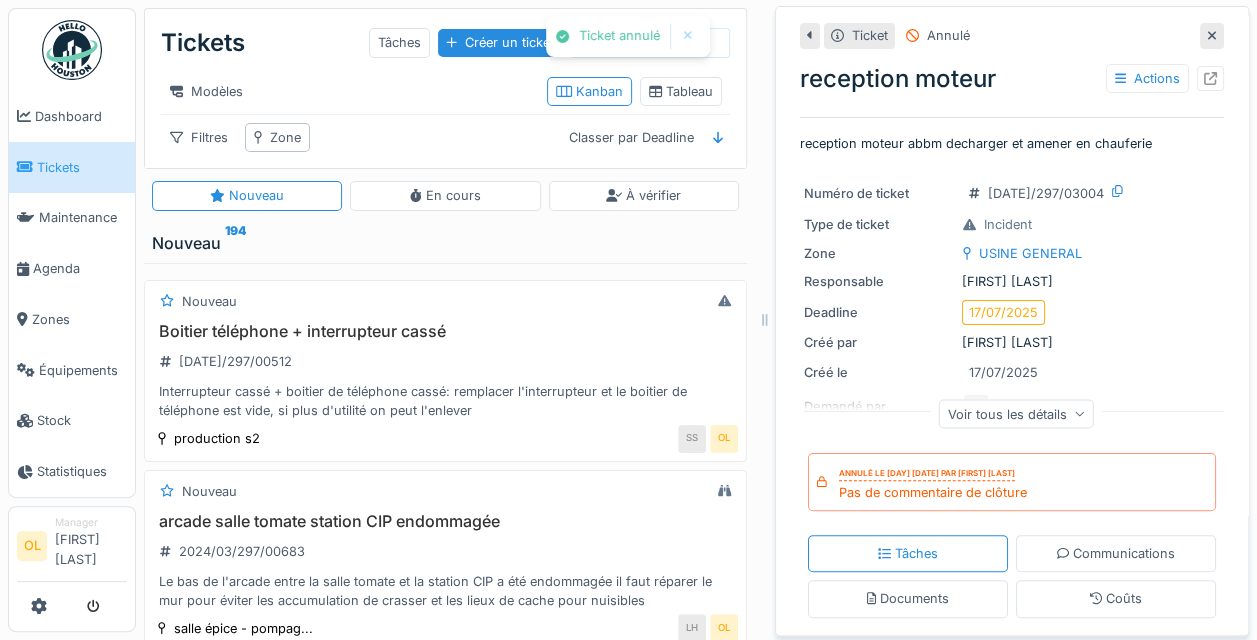 click 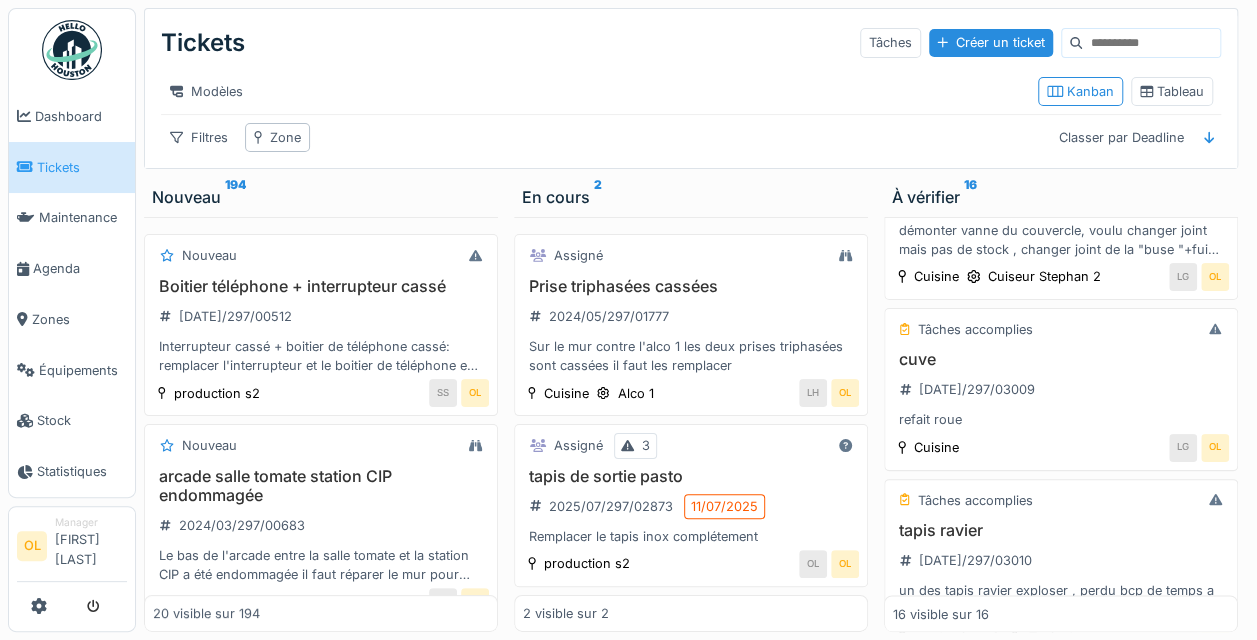 scroll, scrollTop: 1600, scrollLeft: 0, axis: vertical 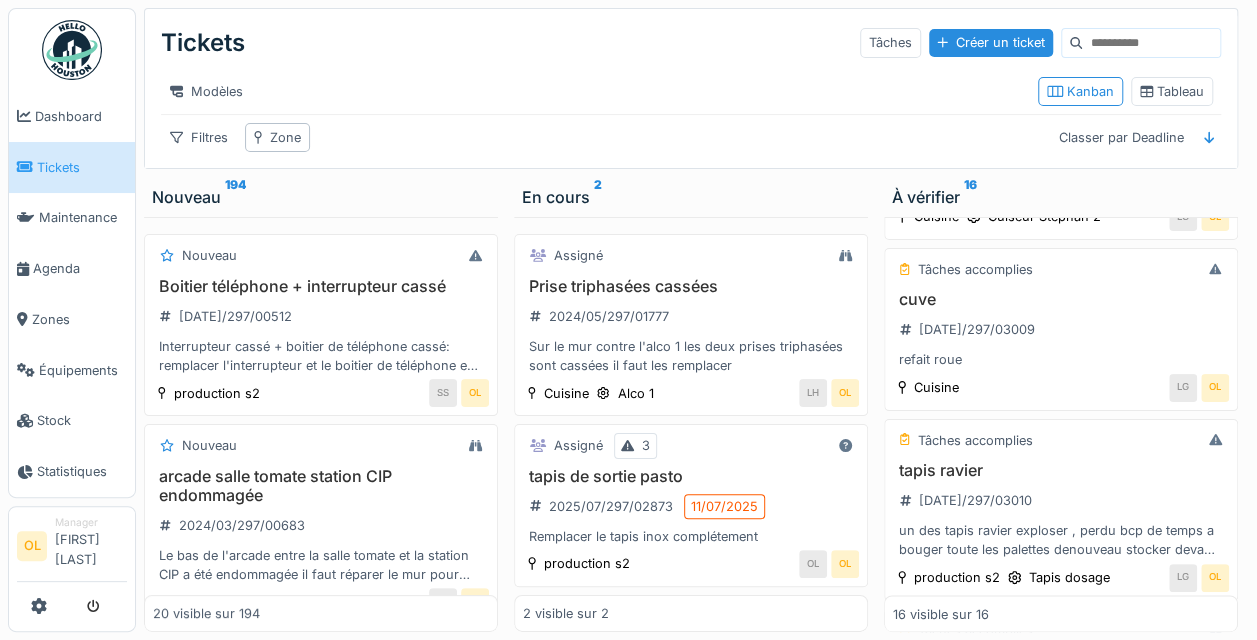 click on "cuve 2025/07/297/03009 refait roue" at bounding box center (1061, 330) 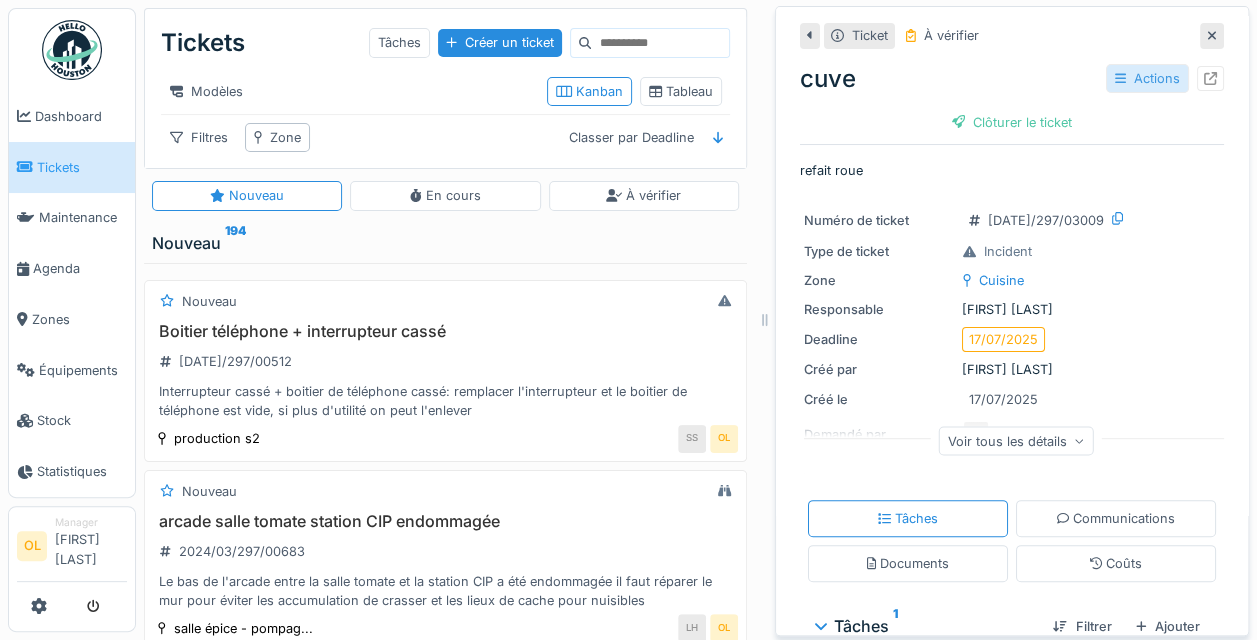 click on "Actions" at bounding box center [1147, 78] 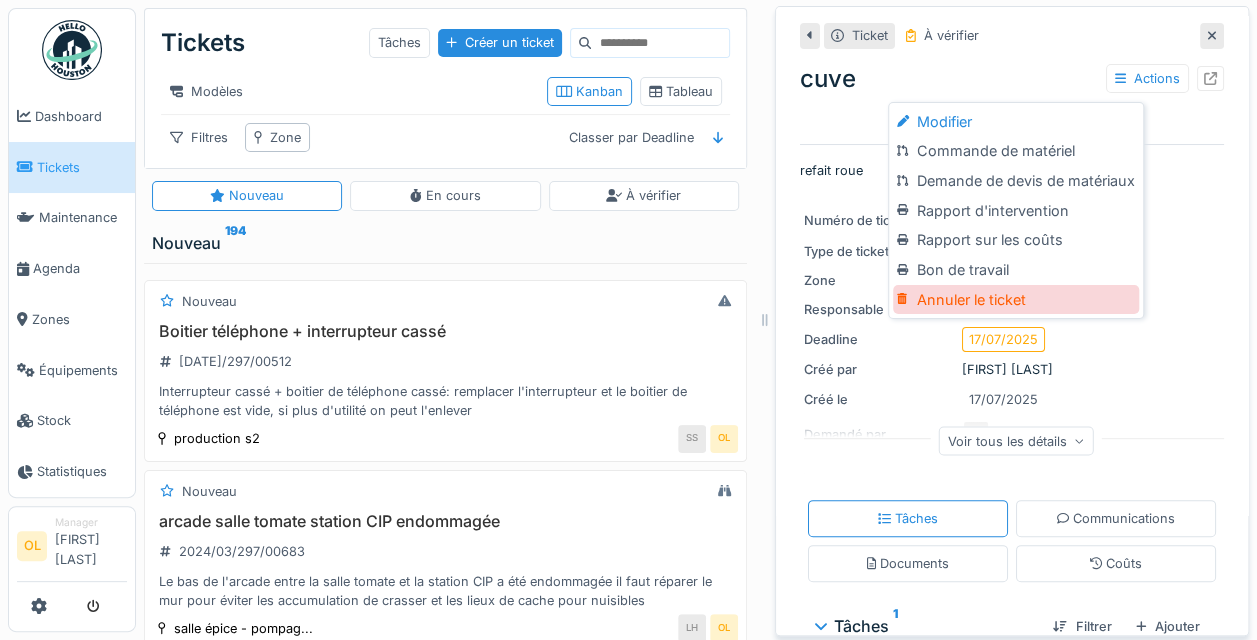 click on "Annuler le ticket" at bounding box center [1015, 300] 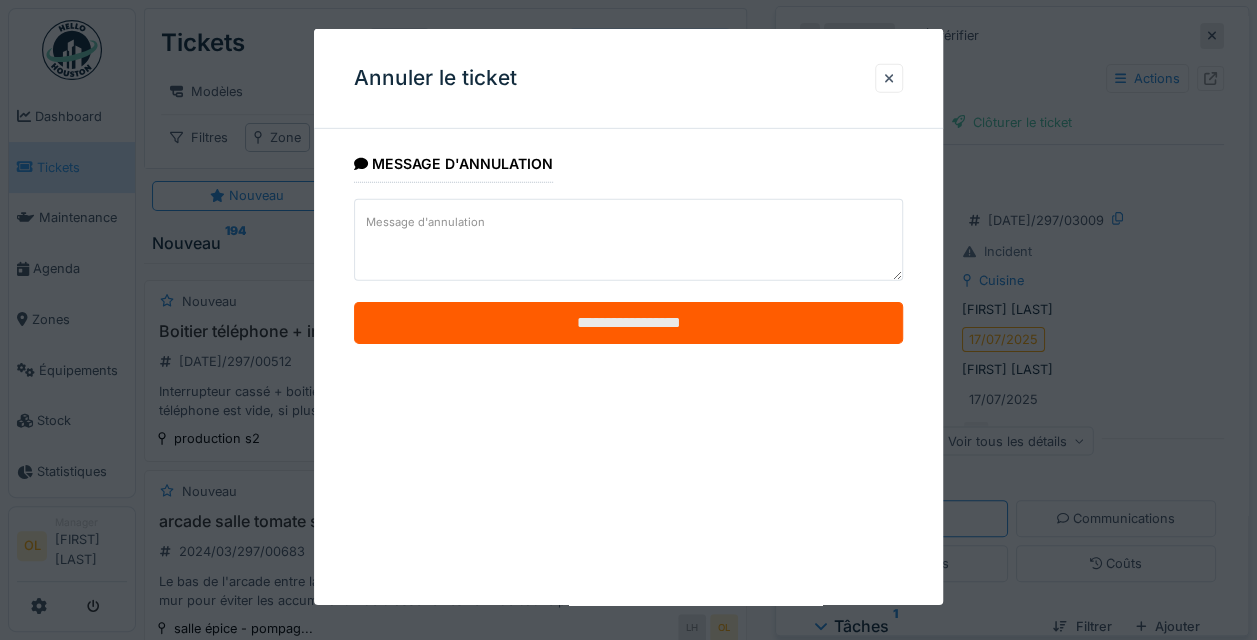 click on "**********" at bounding box center (628, 323) 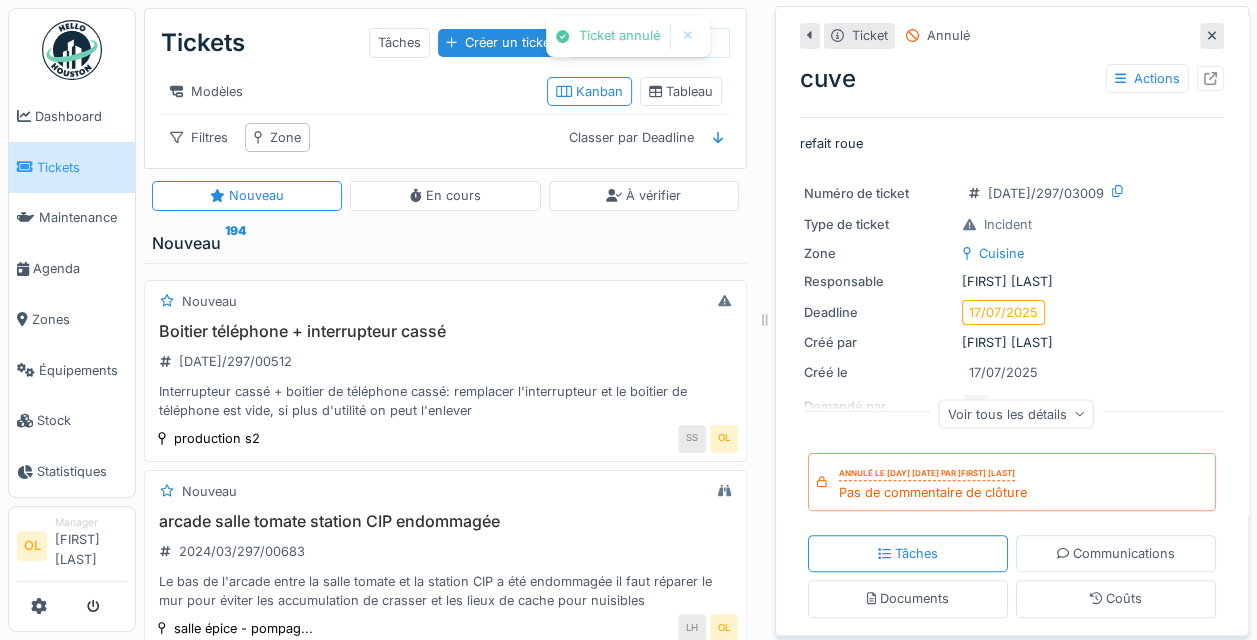 click 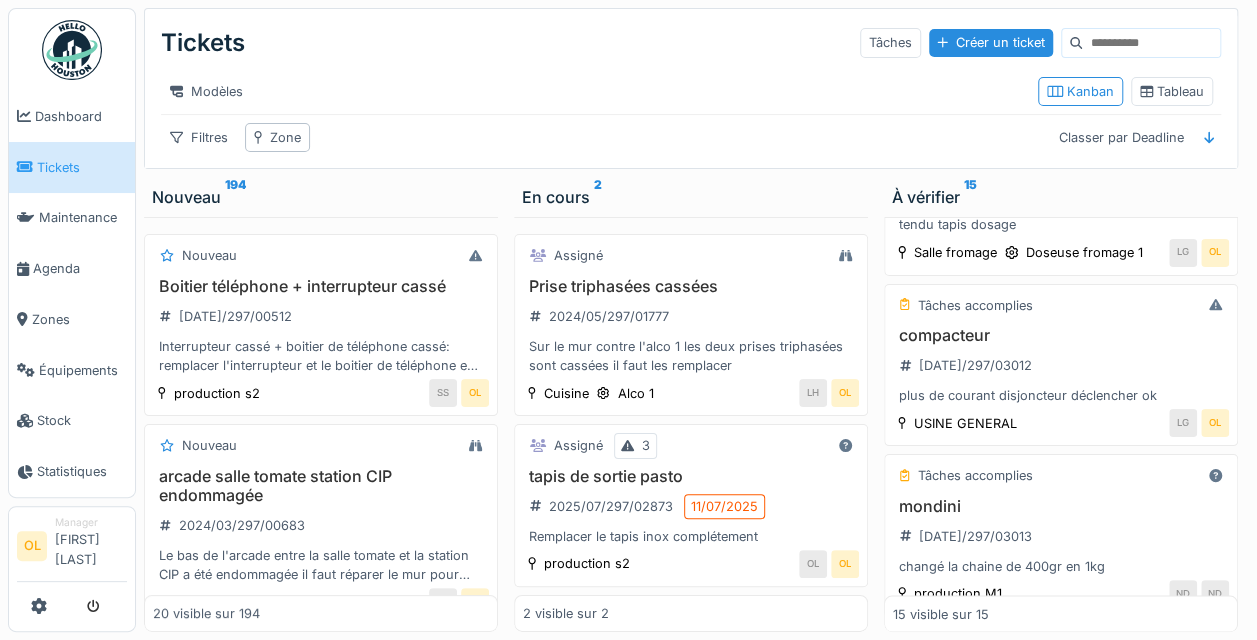 scroll, scrollTop: 1825, scrollLeft: 0, axis: vertical 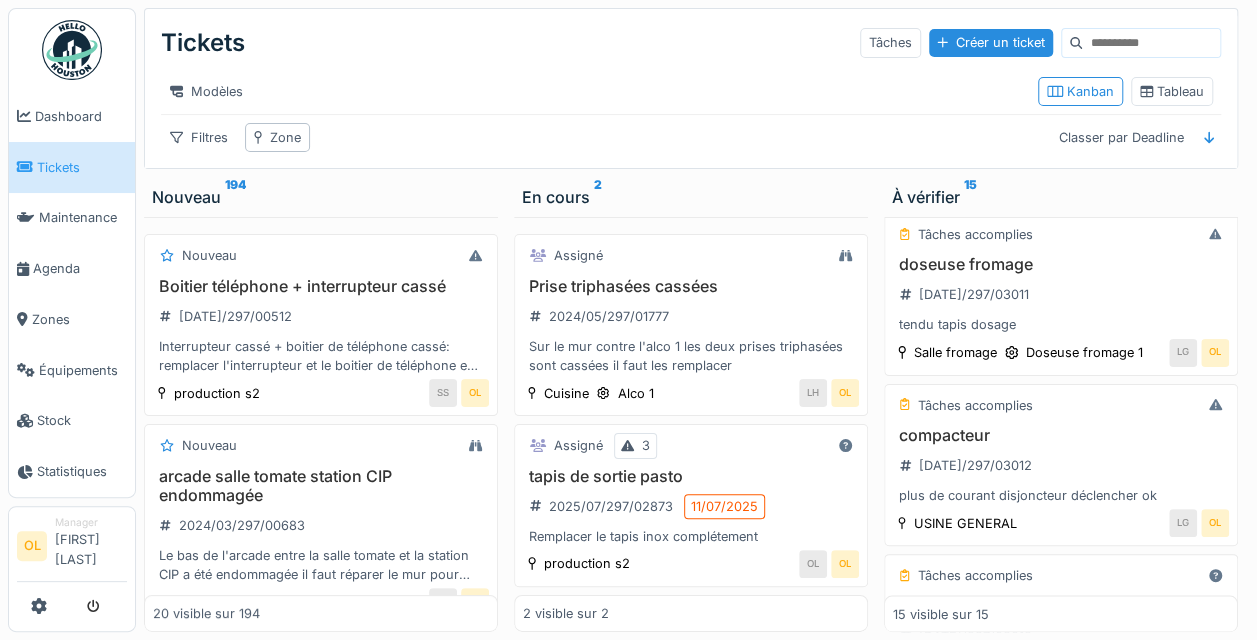click on "compacteur  2025/07/297/03012 plus de courant disjoncteur déclencher ok" at bounding box center [1061, 466] 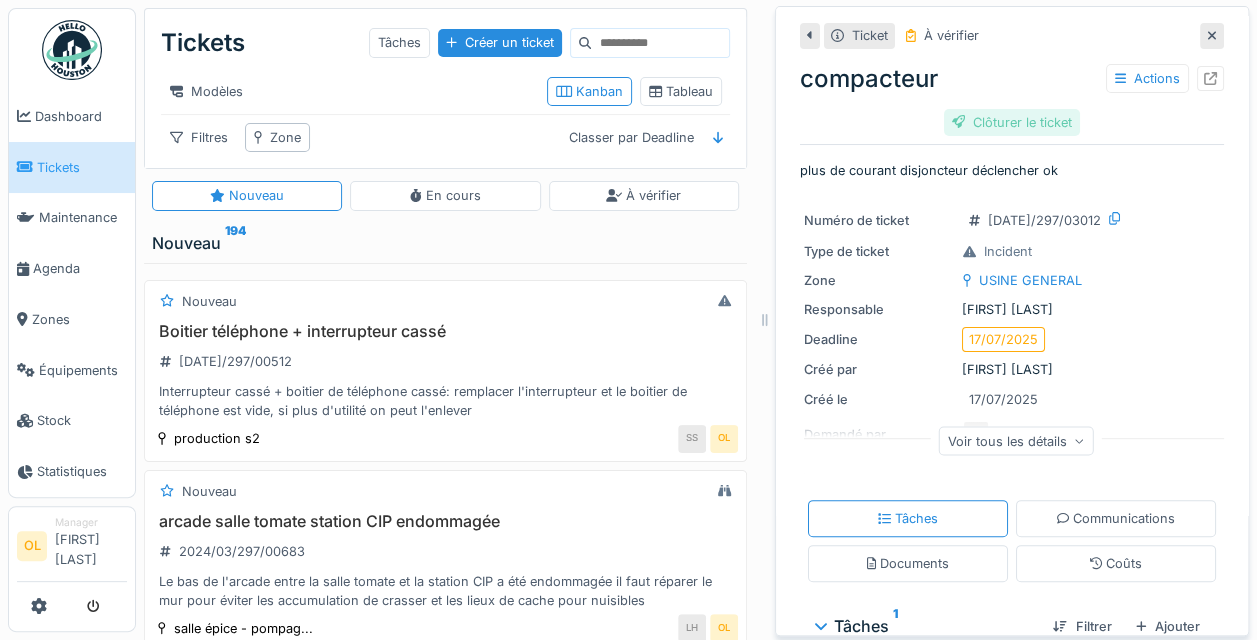 click on "Clôturer le ticket" at bounding box center (1012, 122) 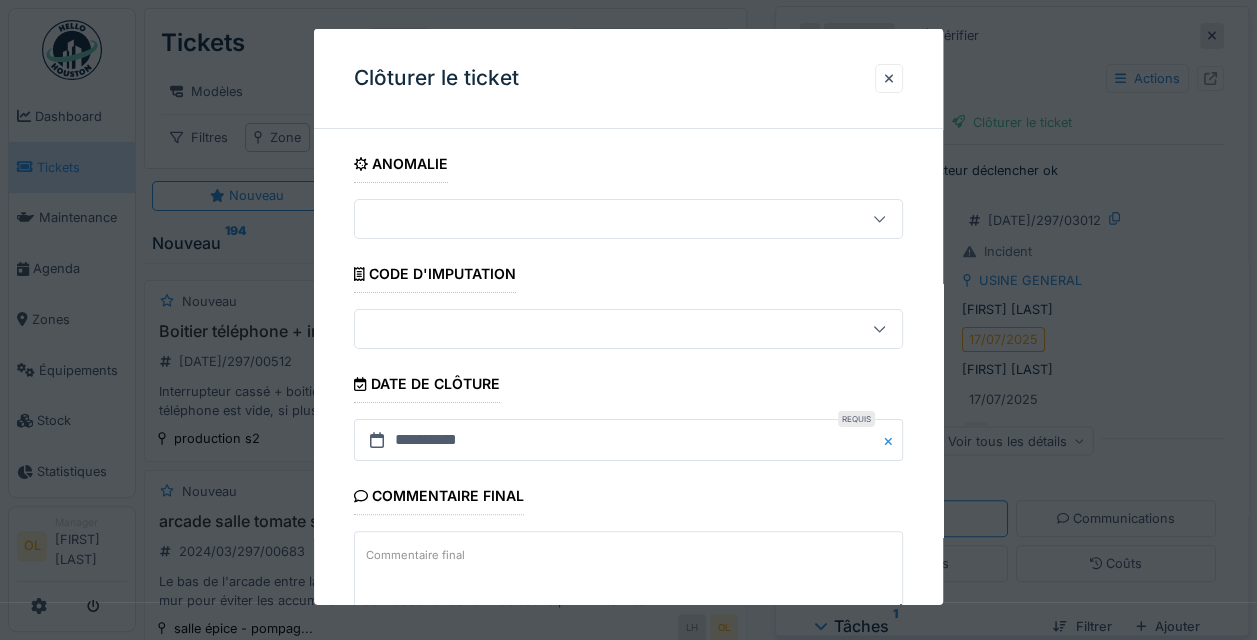click on "Commentaire final" at bounding box center [628, 572] 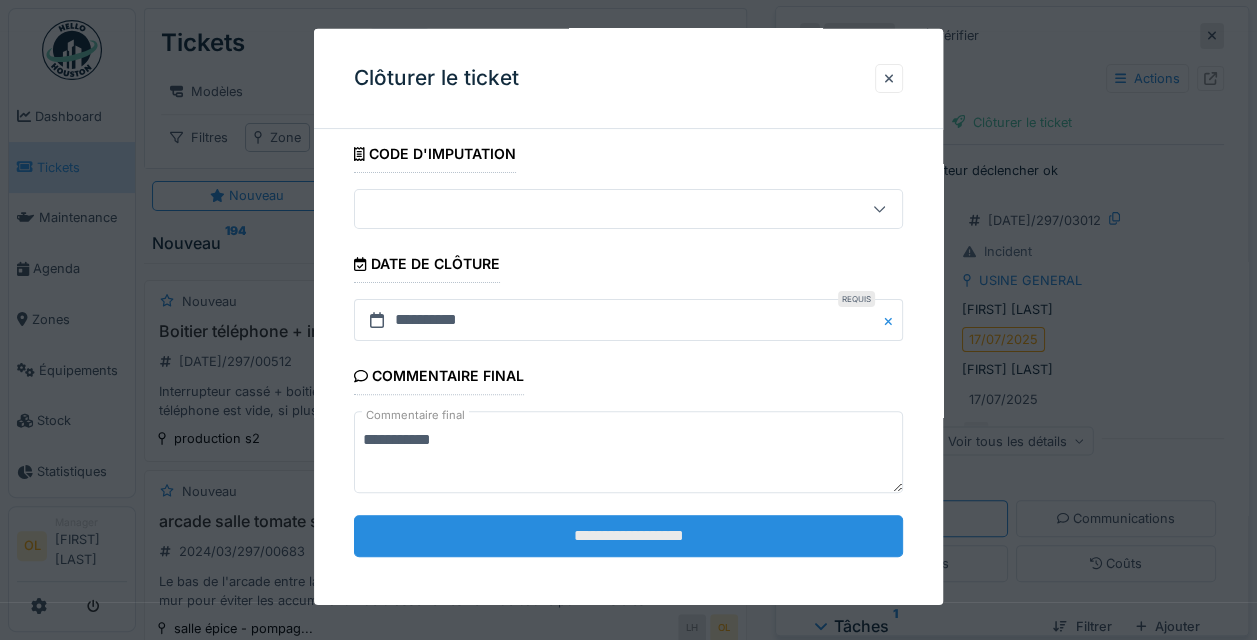 scroll, scrollTop: 124, scrollLeft: 0, axis: vertical 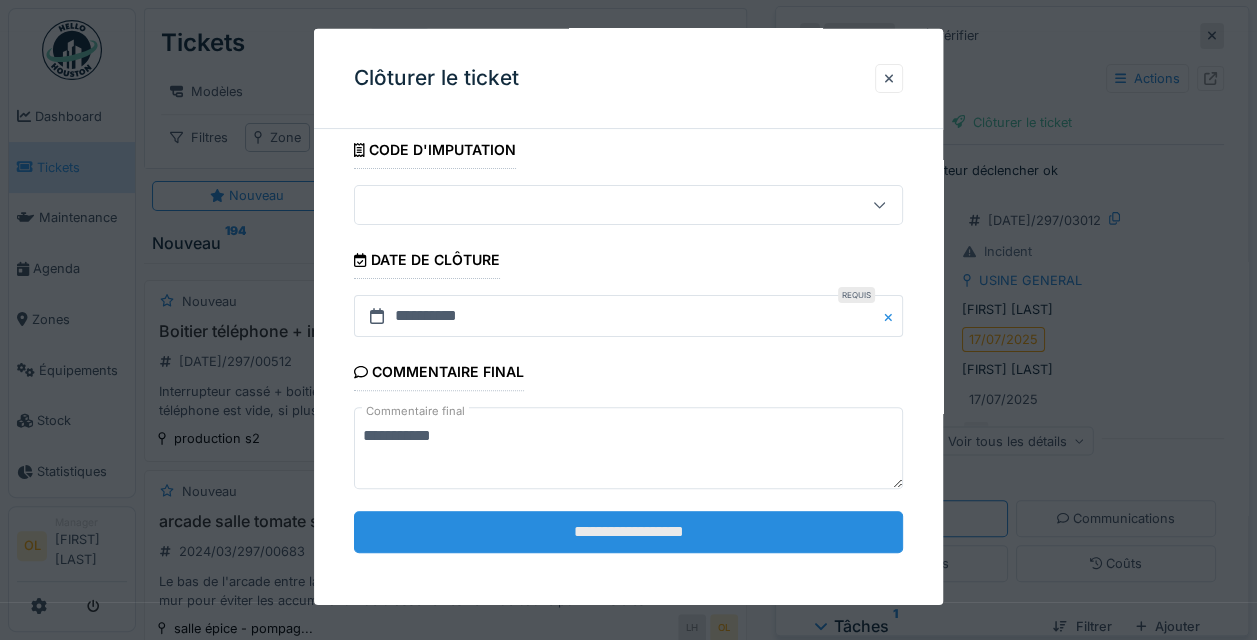 type on "**********" 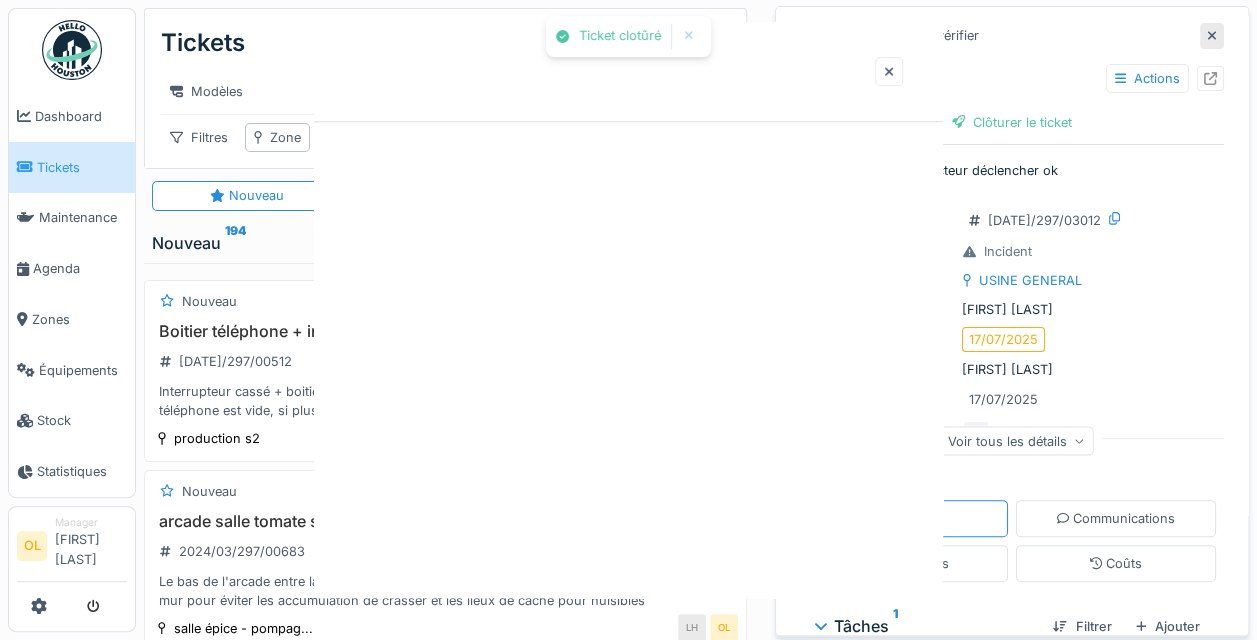 scroll, scrollTop: 0, scrollLeft: 0, axis: both 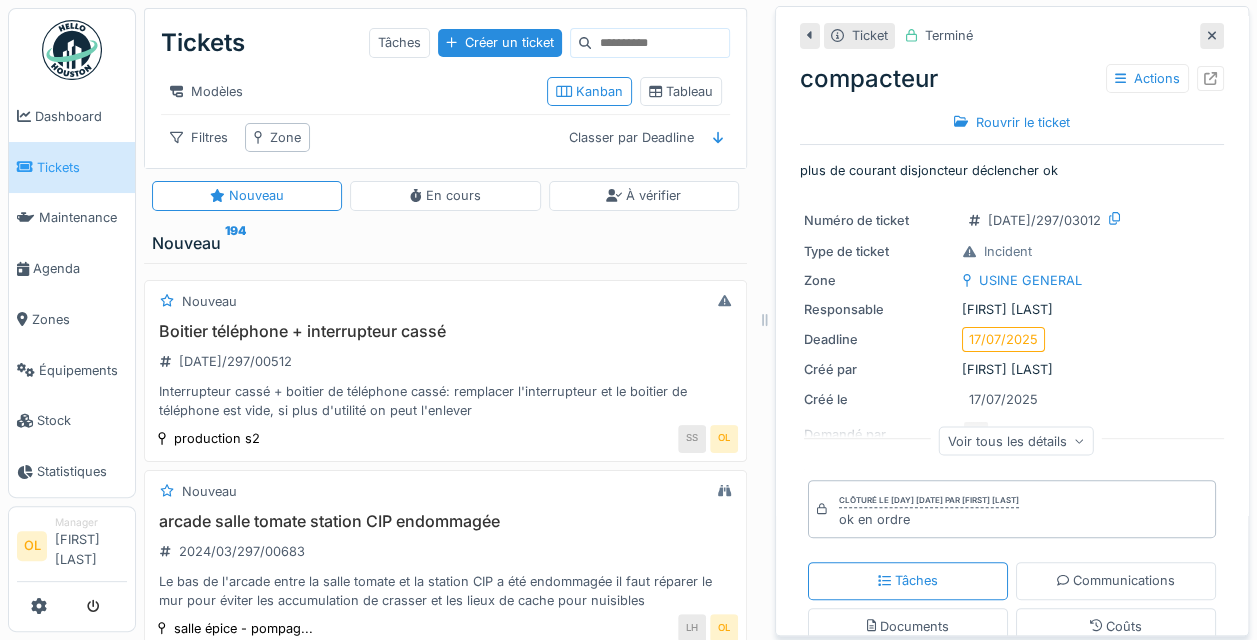 click on "Tickets" at bounding box center (82, 167) 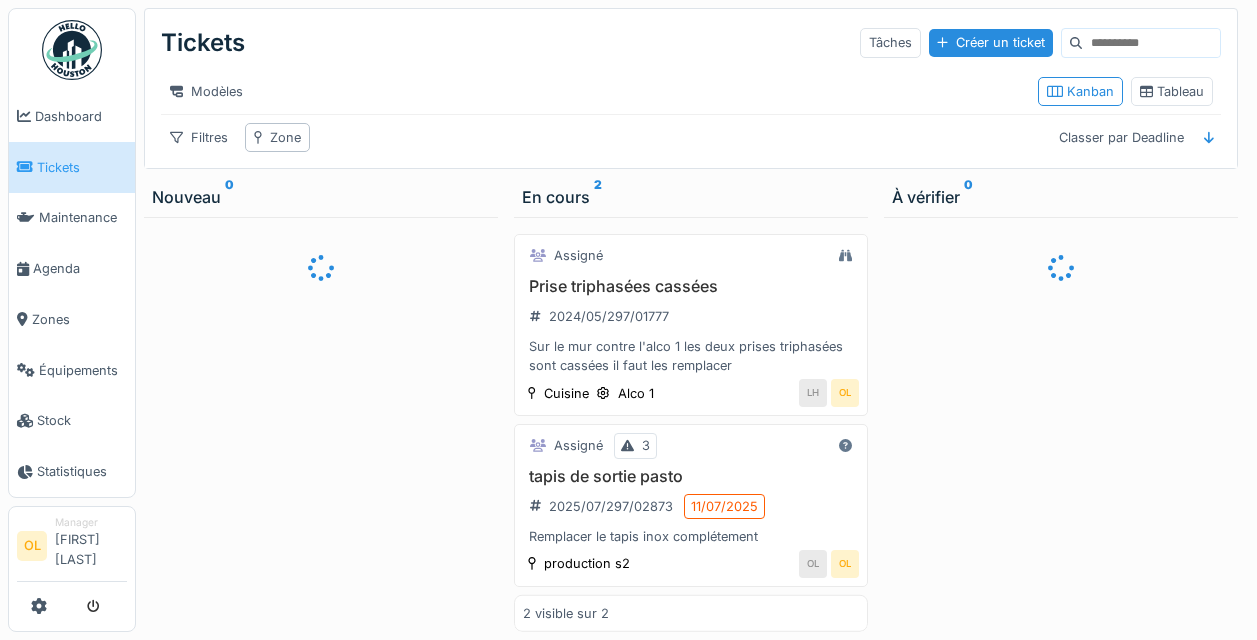 scroll, scrollTop: 0, scrollLeft: 0, axis: both 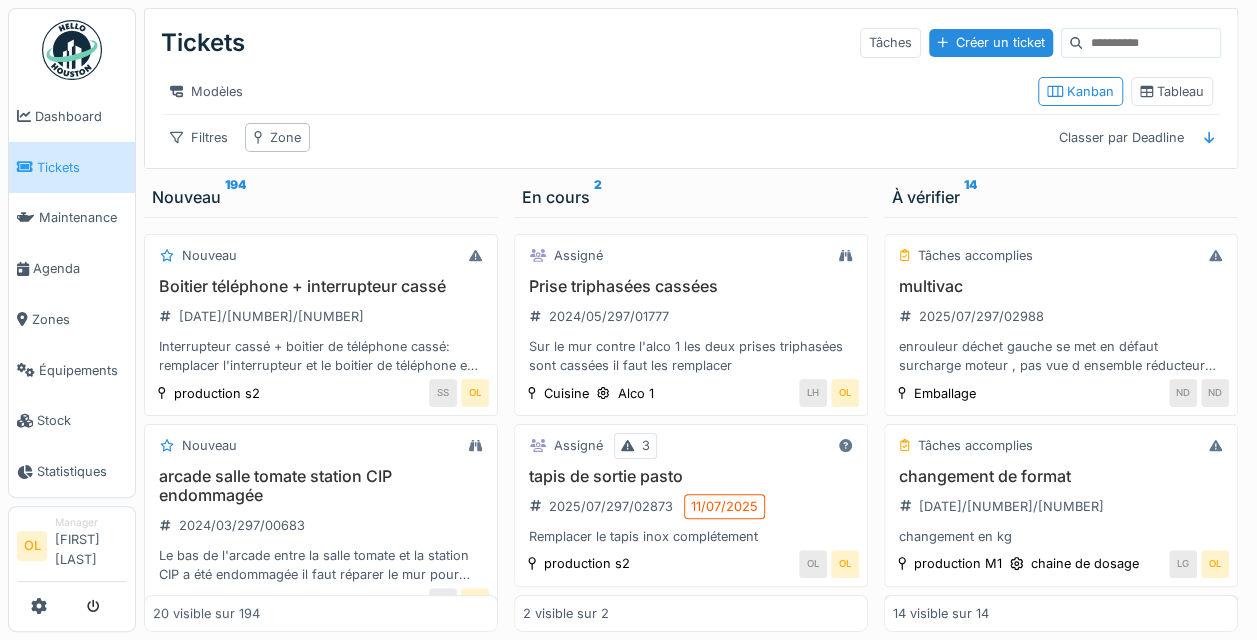 click on "Tickets" at bounding box center (82, 167) 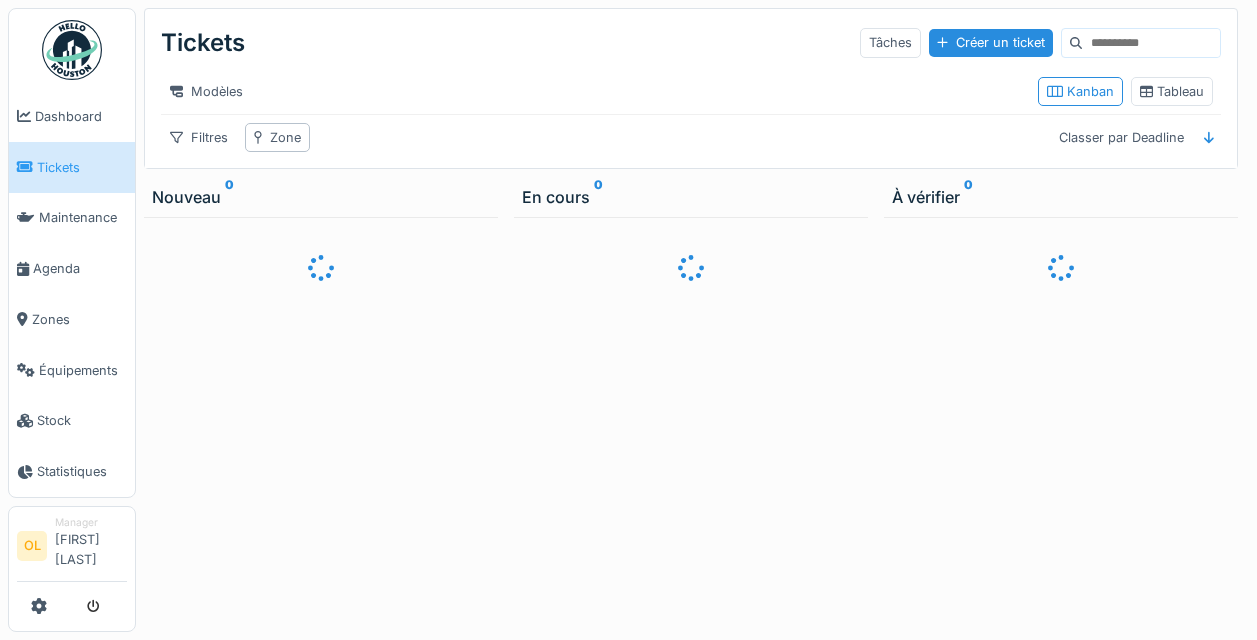 scroll, scrollTop: 0, scrollLeft: 0, axis: both 